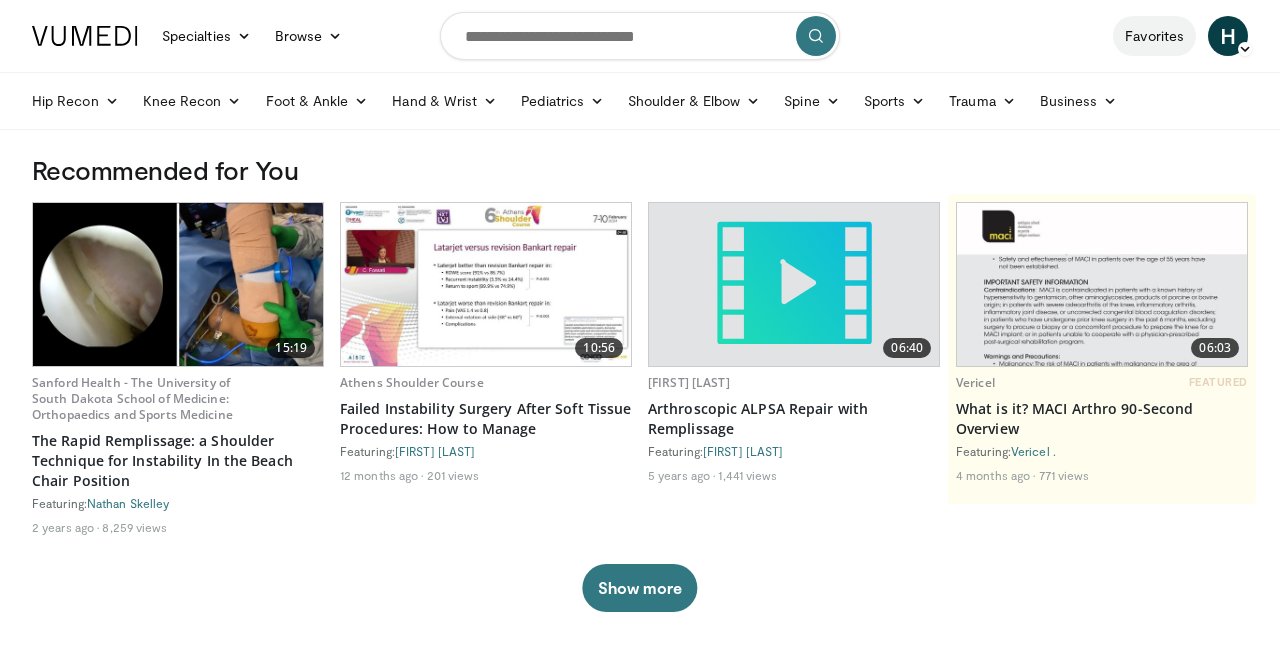 scroll, scrollTop: 5, scrollLeft: 0, axis: vertical 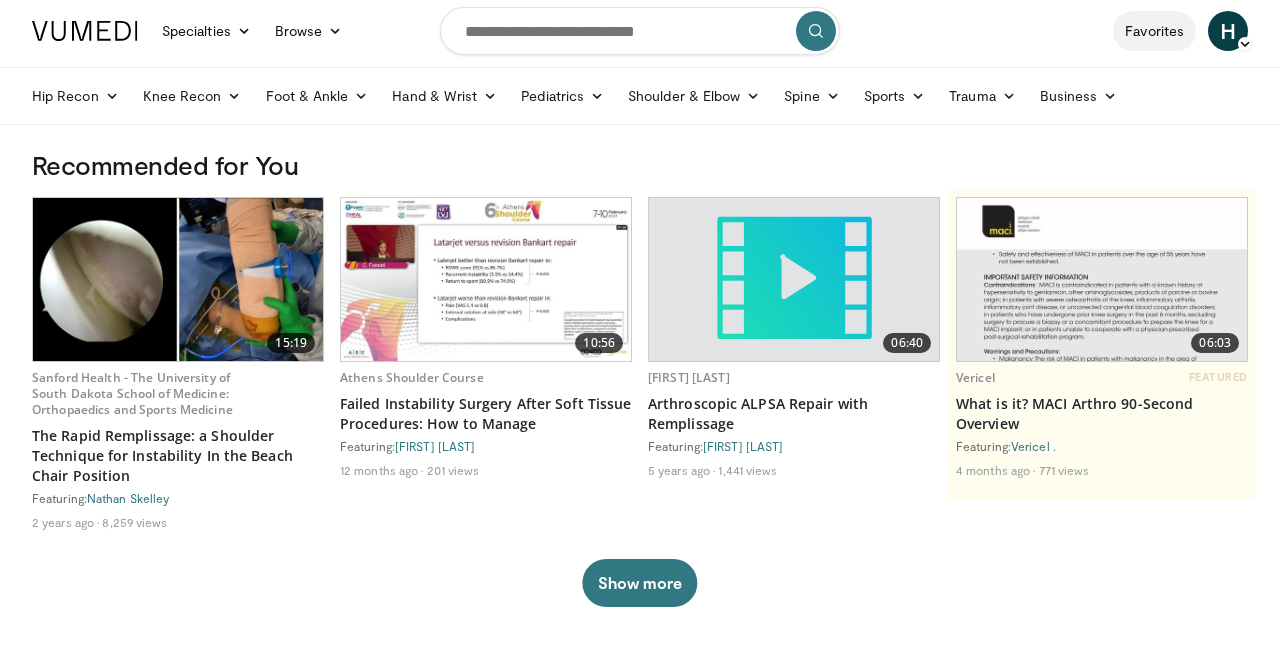 click on "Favorites
H
helena
valero
Watch Later
Add a Video
Messages
Thumbs Up
Settings
Logout" at bounding box center (1186, 31) 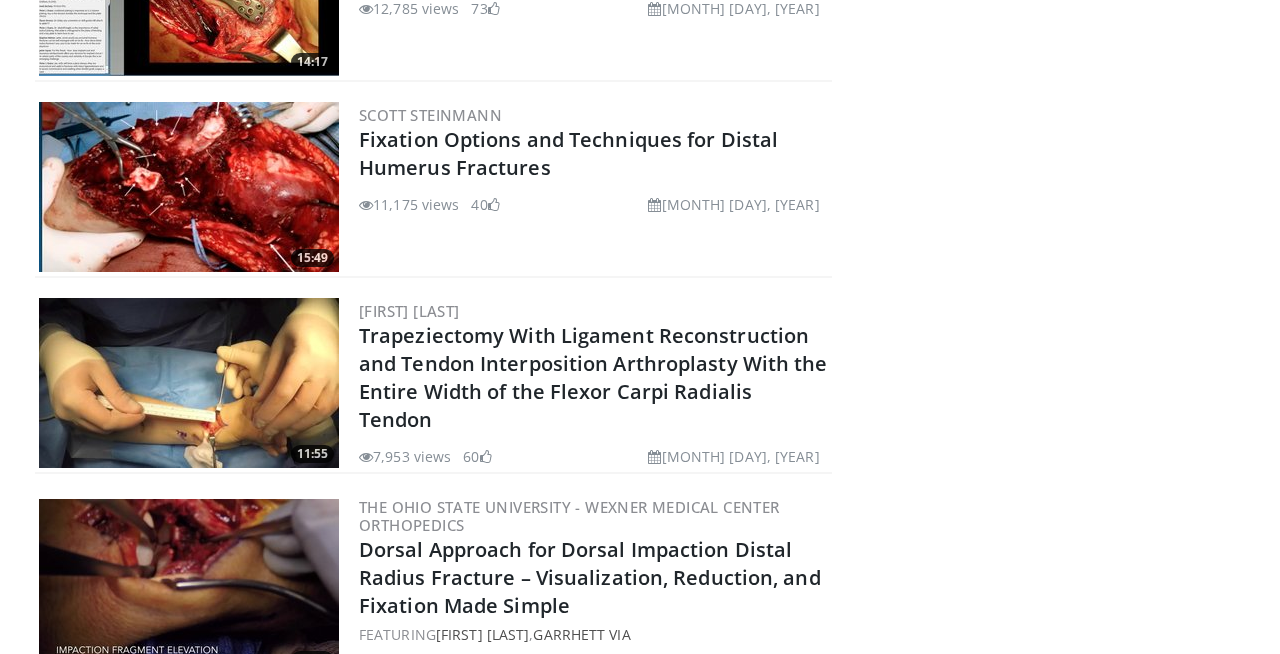 scroll, scrollTop: 5098, scrollLeft: 0, axis: vertical 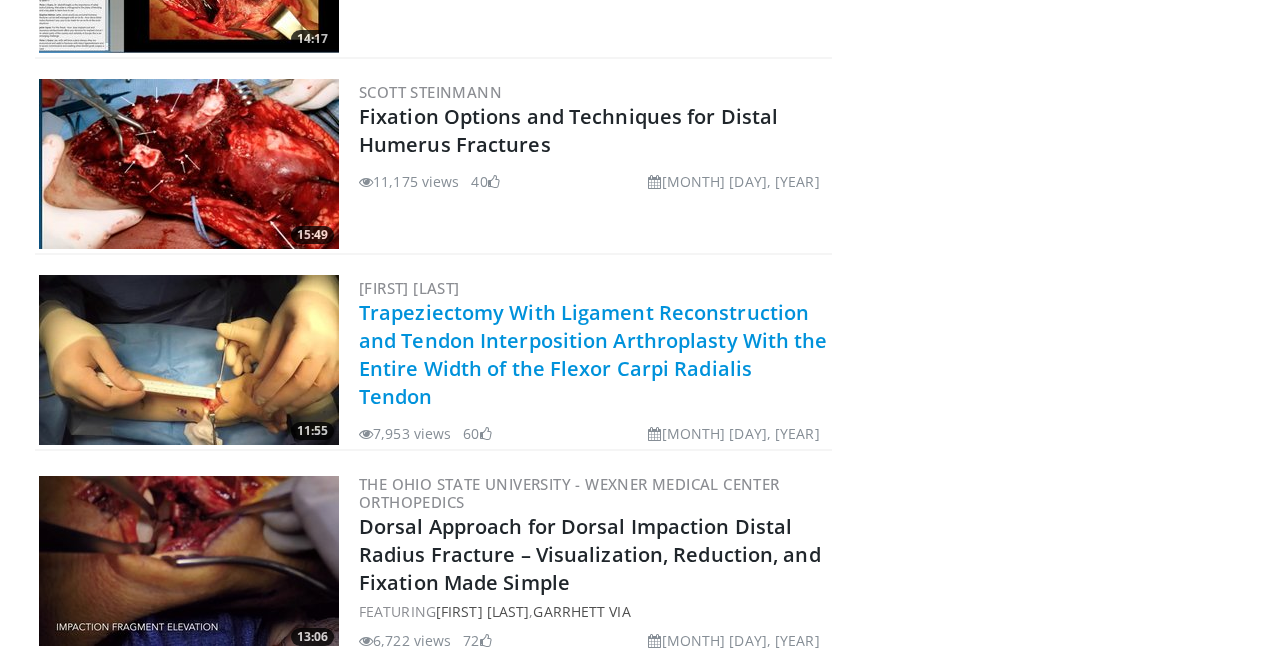 click on "Trapeziectomy With Ligament Reconstruction and Tendon Interposition Arthroplasty With the Entire Width of the Flexor Carpi Radialis Tendon" at bounding box center (593, 354) 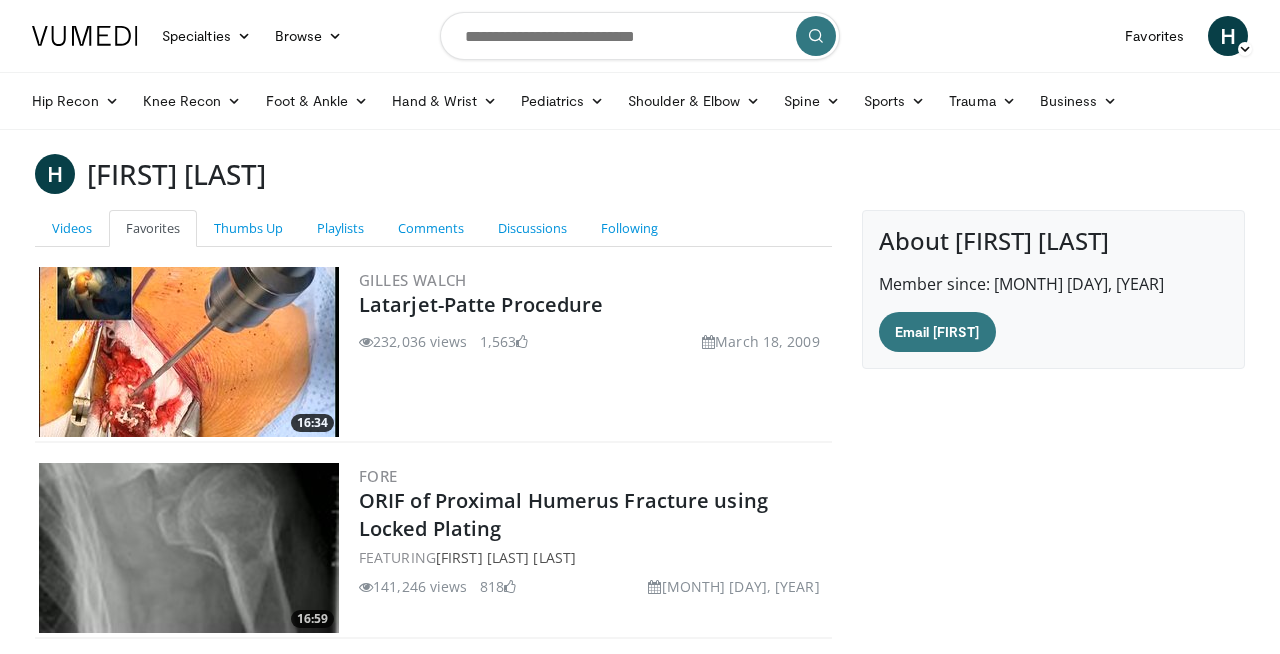 scroll, scrollTop: 0, scrollLeft: 0, axis: both 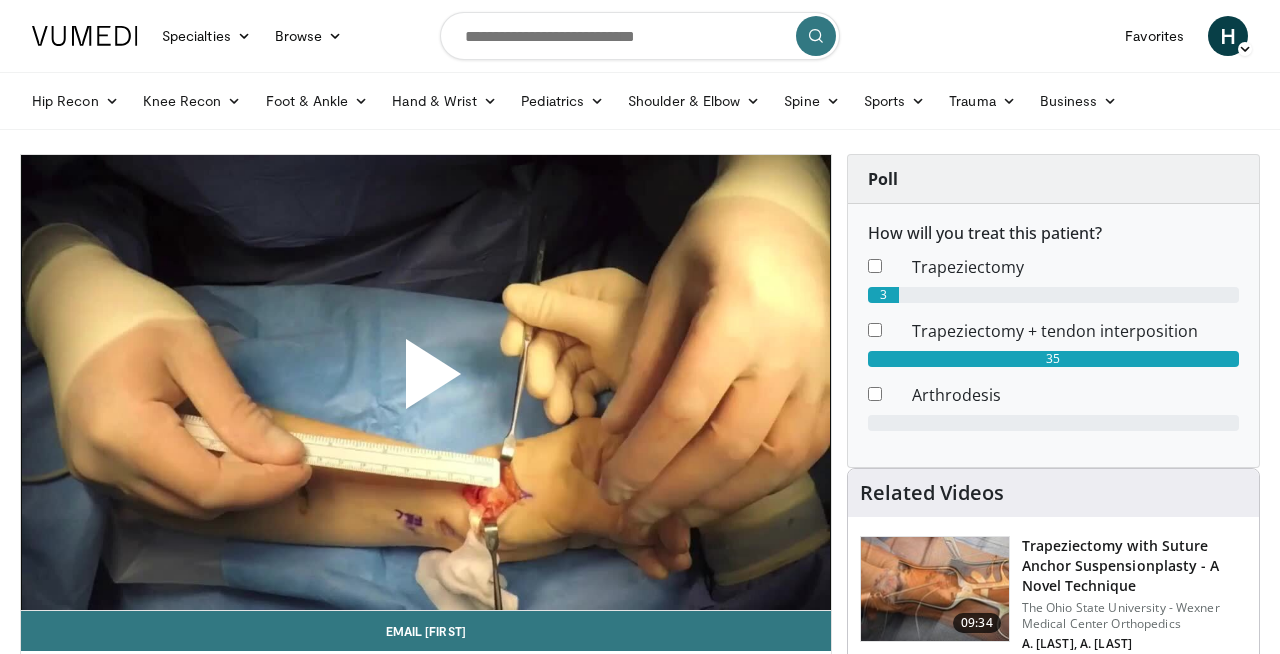 click at bounding box center (426, 382) 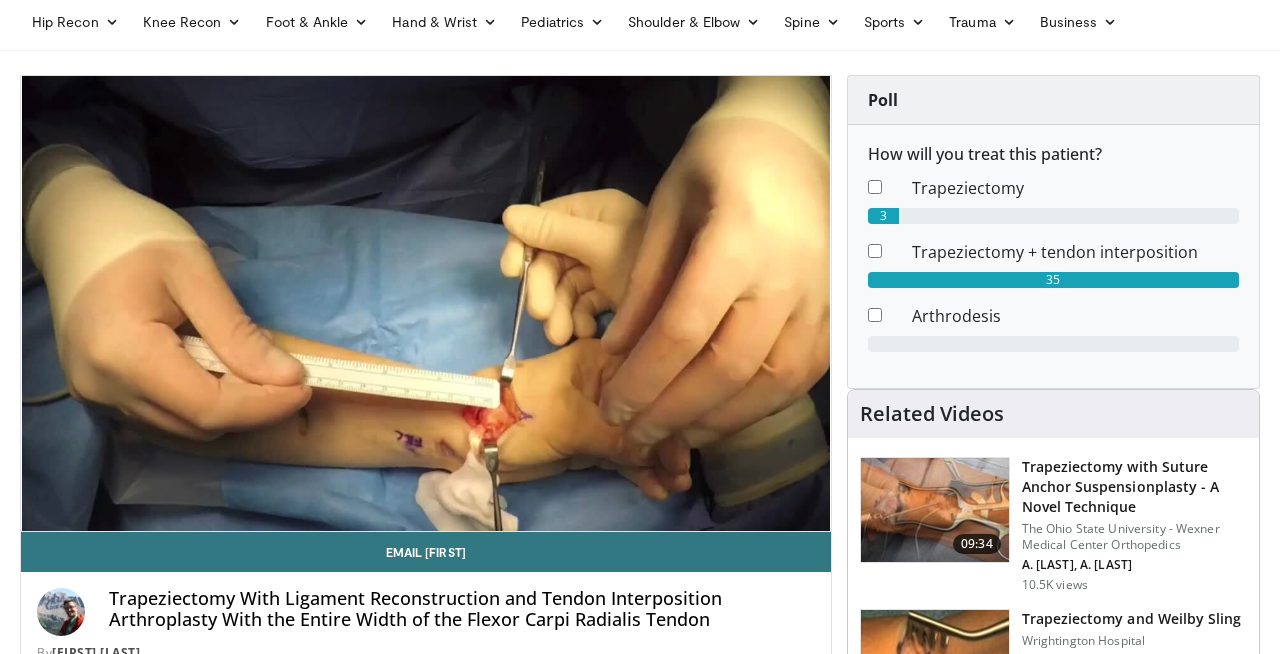 scroll, scrollTop: 82, scrollLeft: 0, axis: vertical 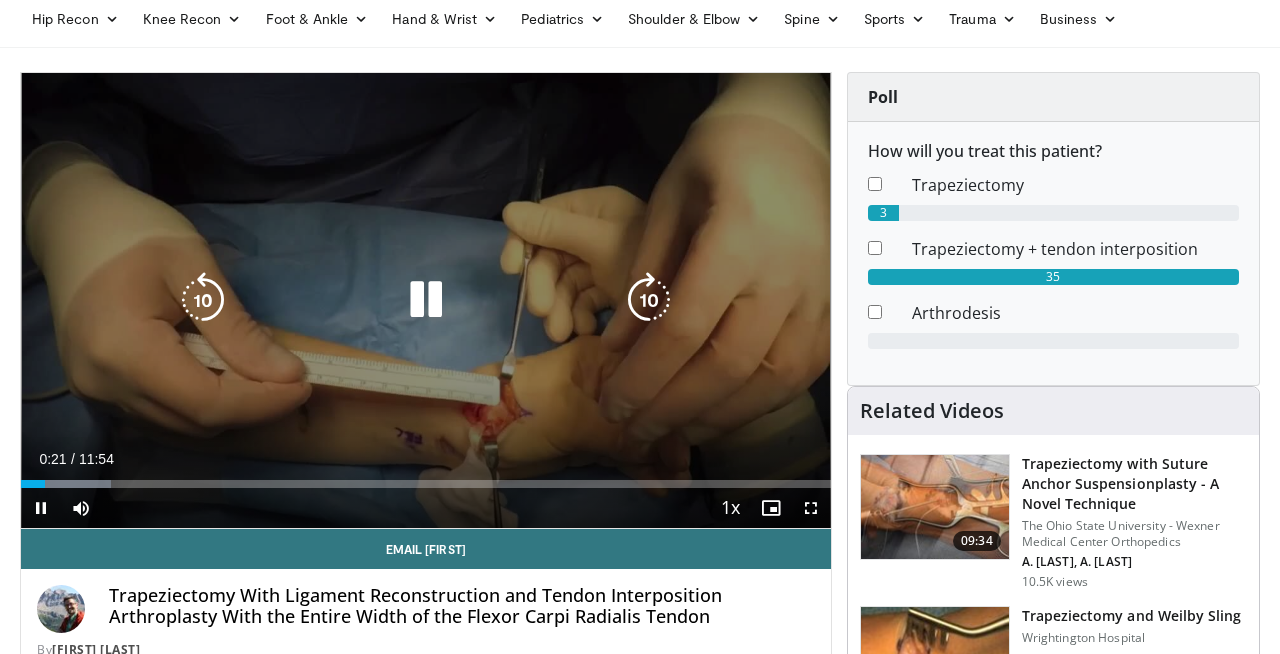 click on "10 seconds
Tap to unmute" at bounding box center (426, 300) 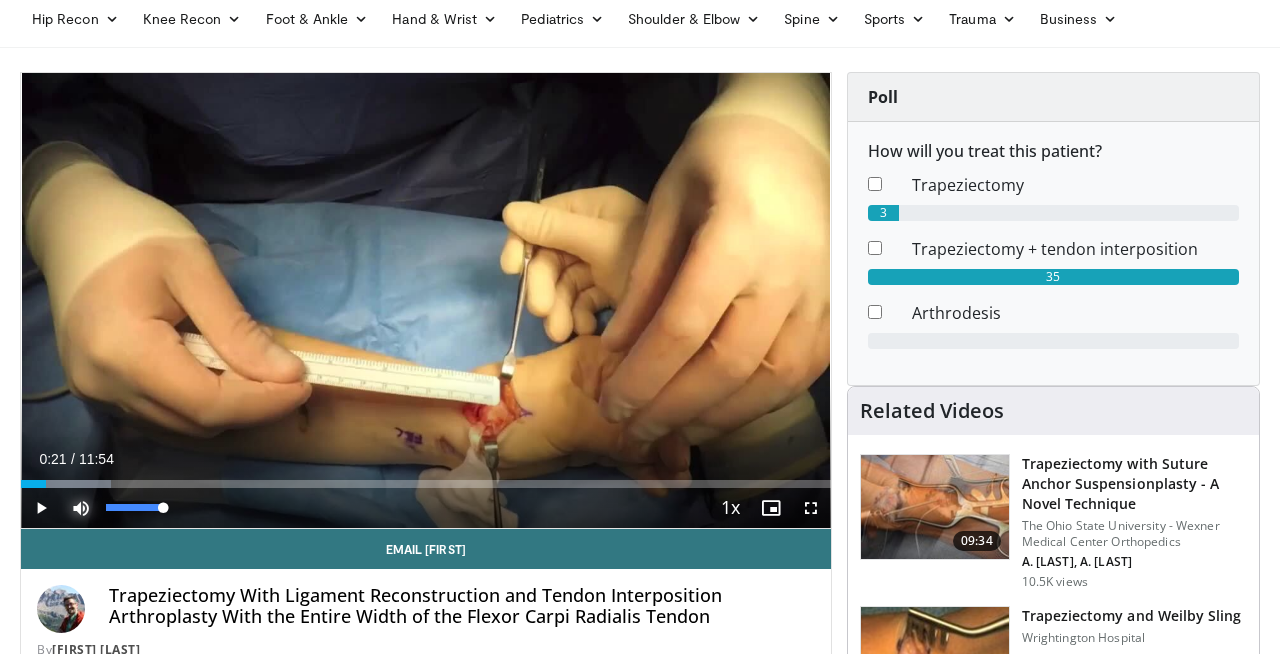 click at bounding box center [81, 508] 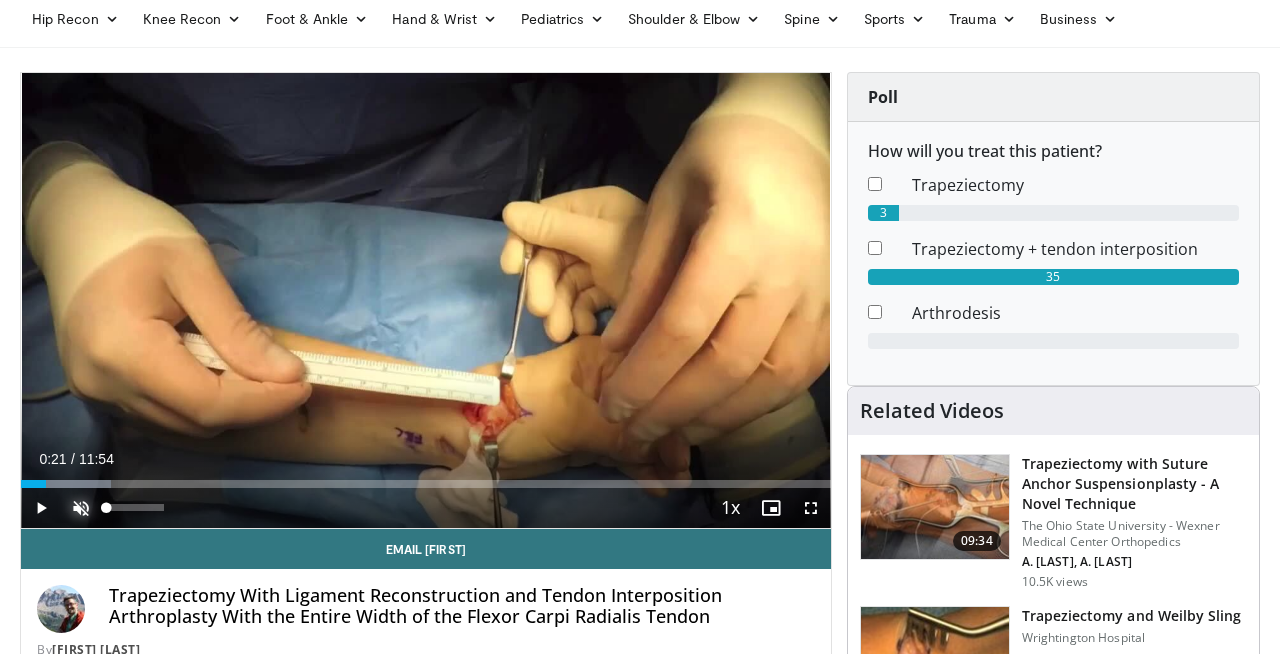 click at bounding box center [81, 508] 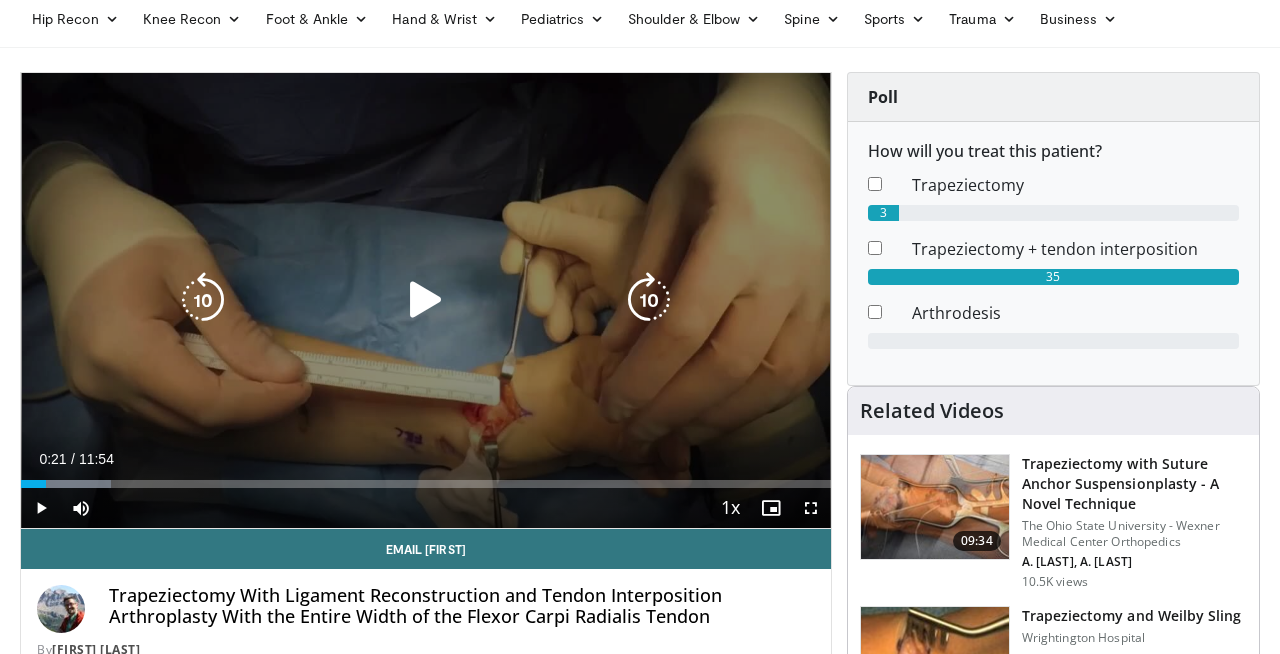 click at bounding box center [426, 300] 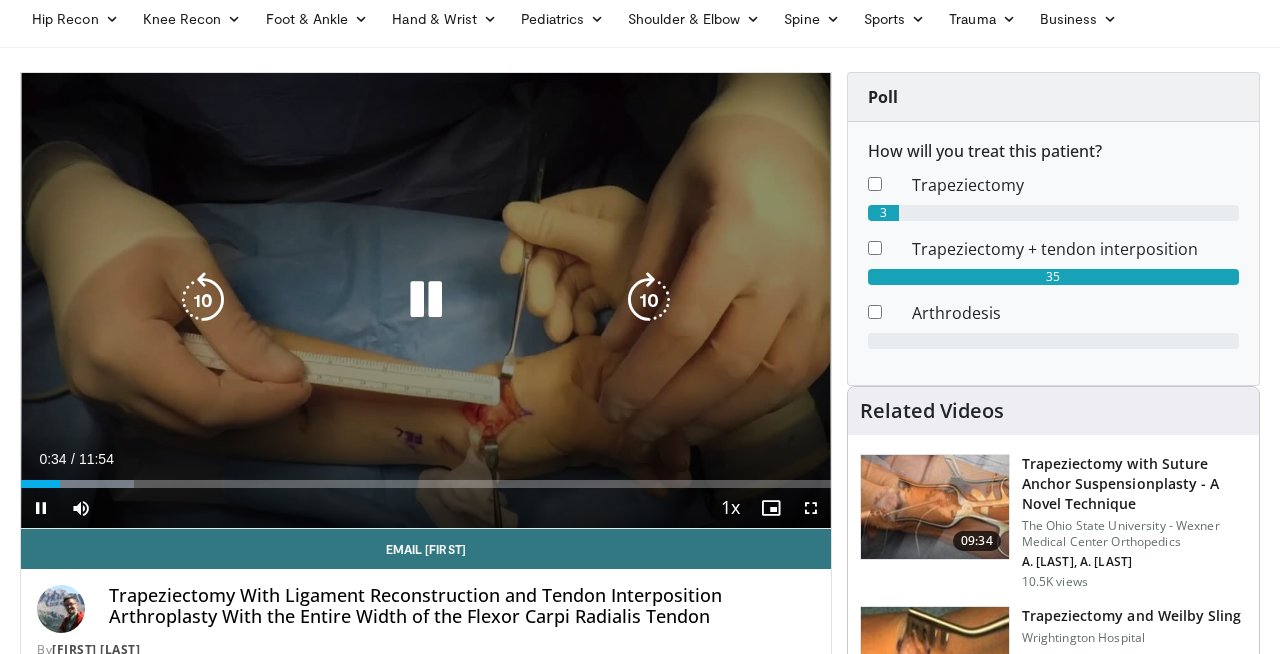 click at bounding box center (426, 300) 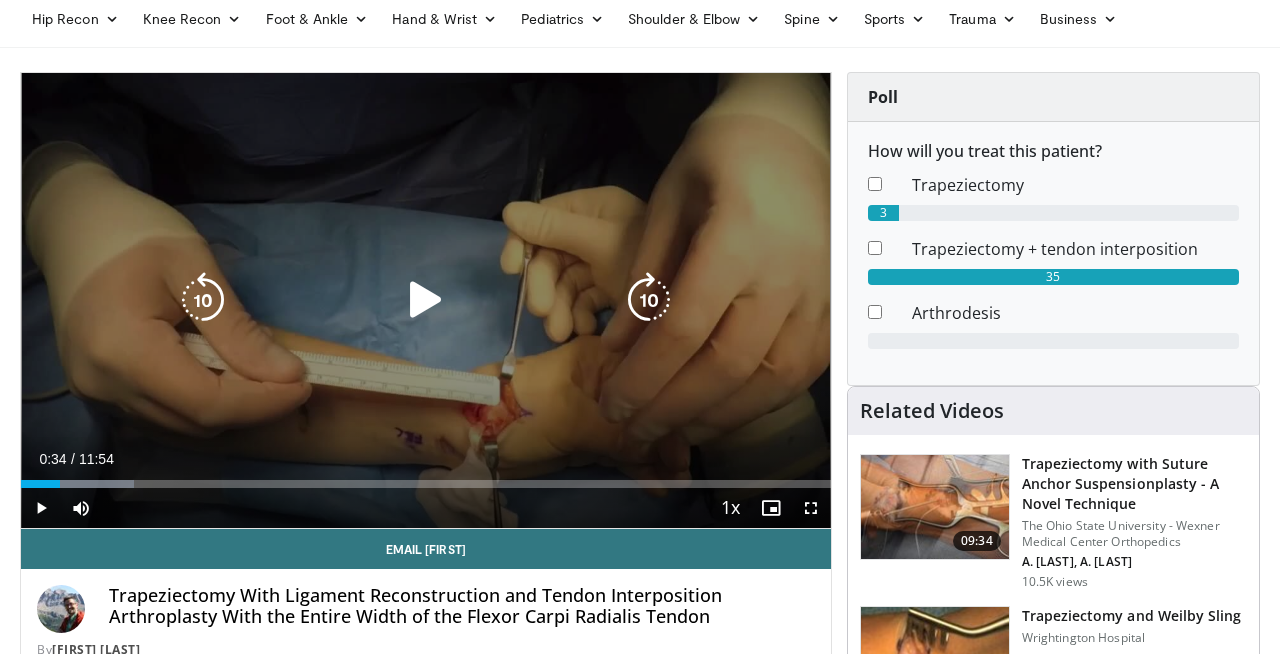 click at bounding box center (426, 300) 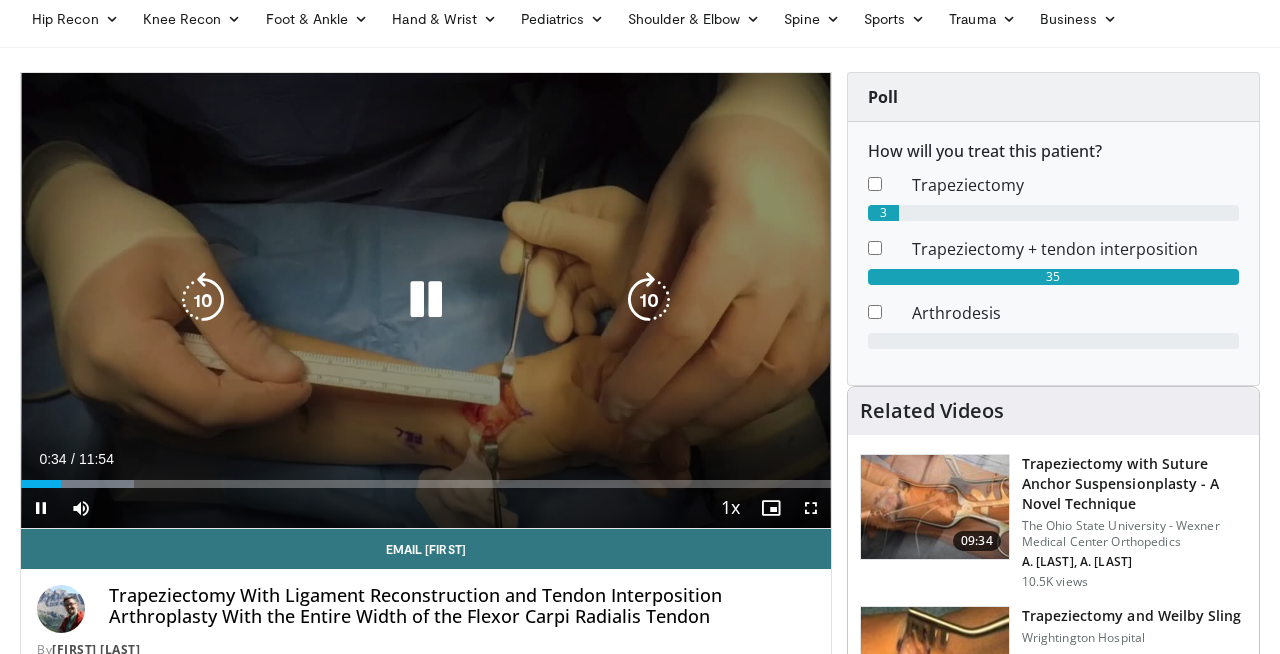 click at bounding box center (426, 300) 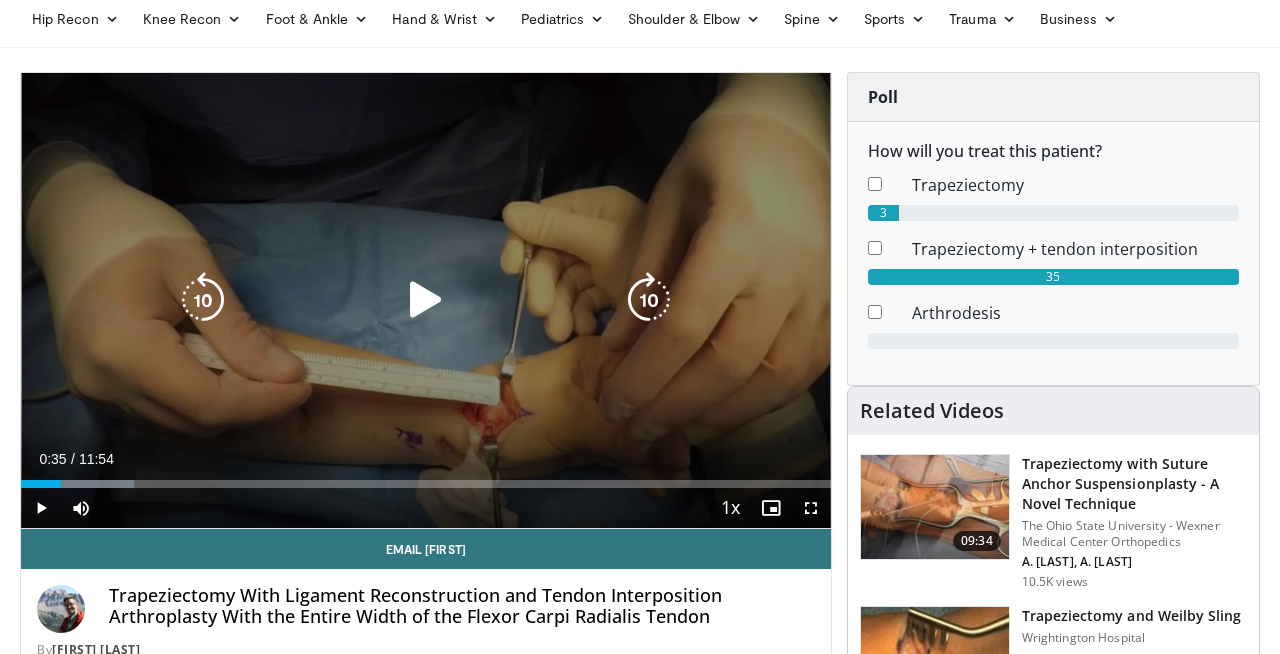 click at bounding box center (426, 300) 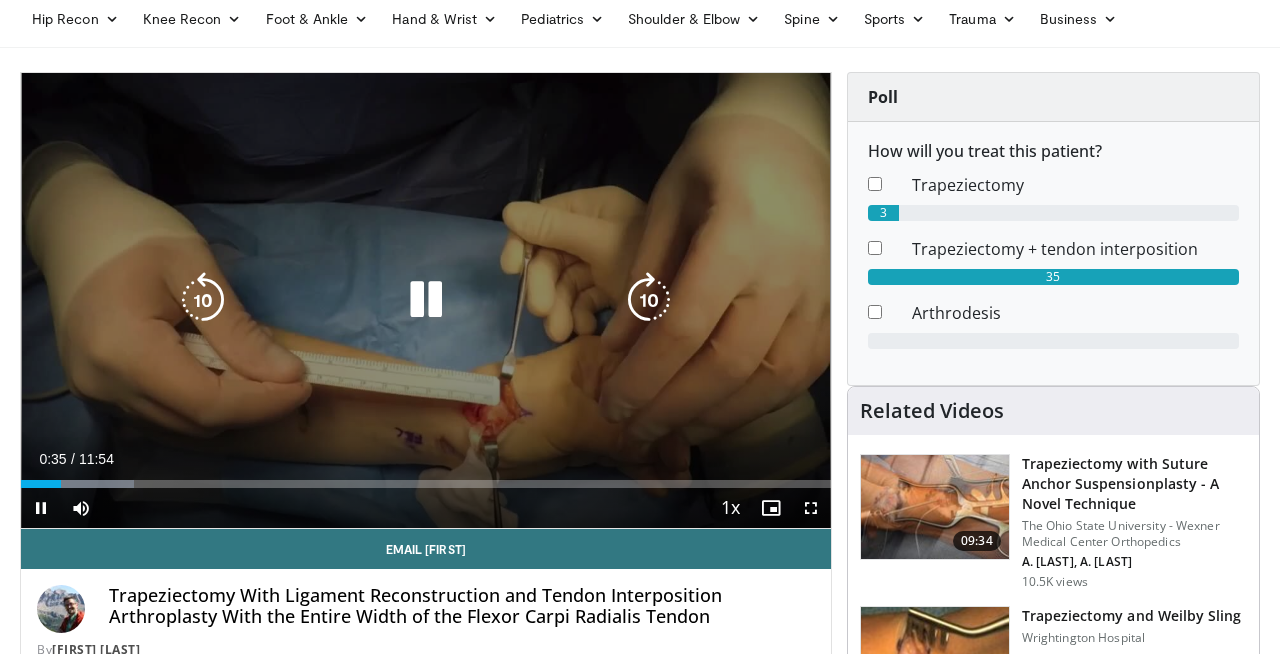 click at bounding box center [426, 300] 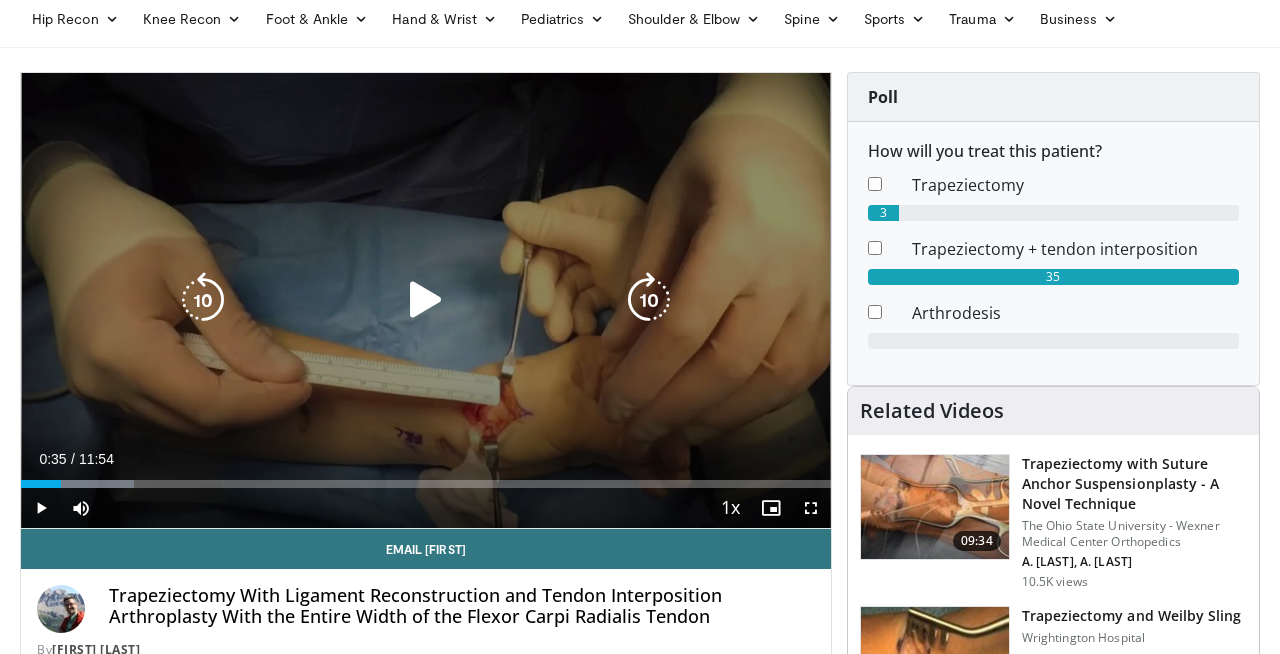 click at bounding box center [426, 300] 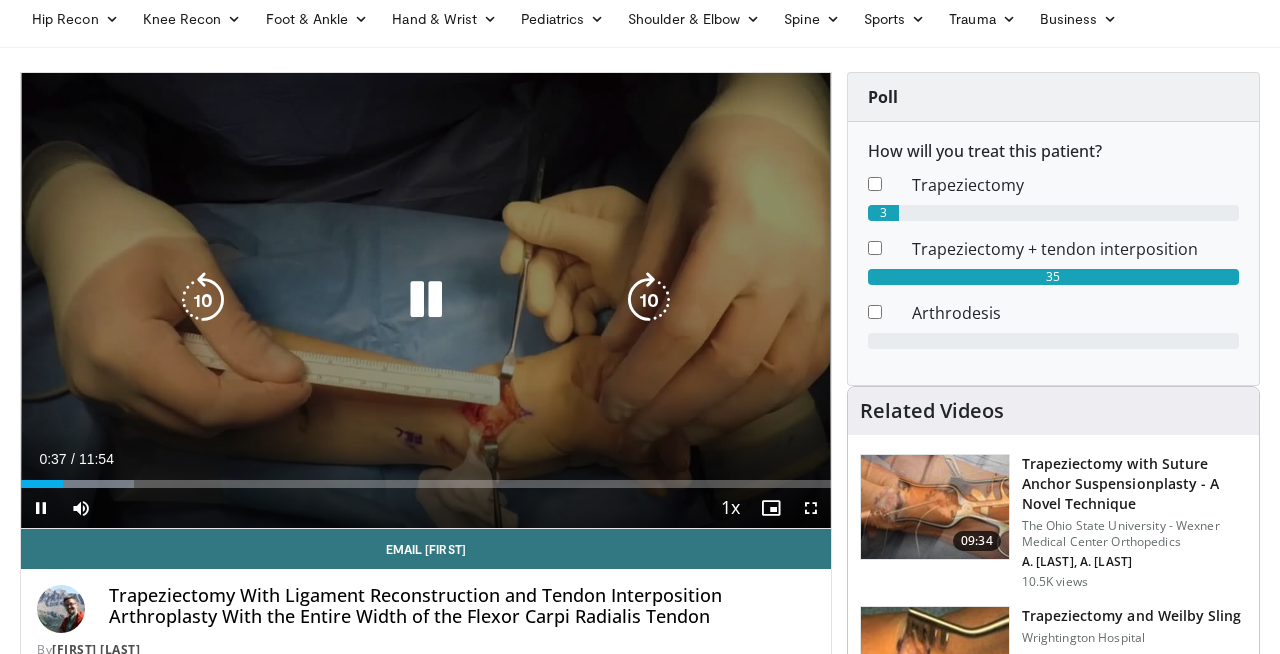 click at bounding box center [426, 300] 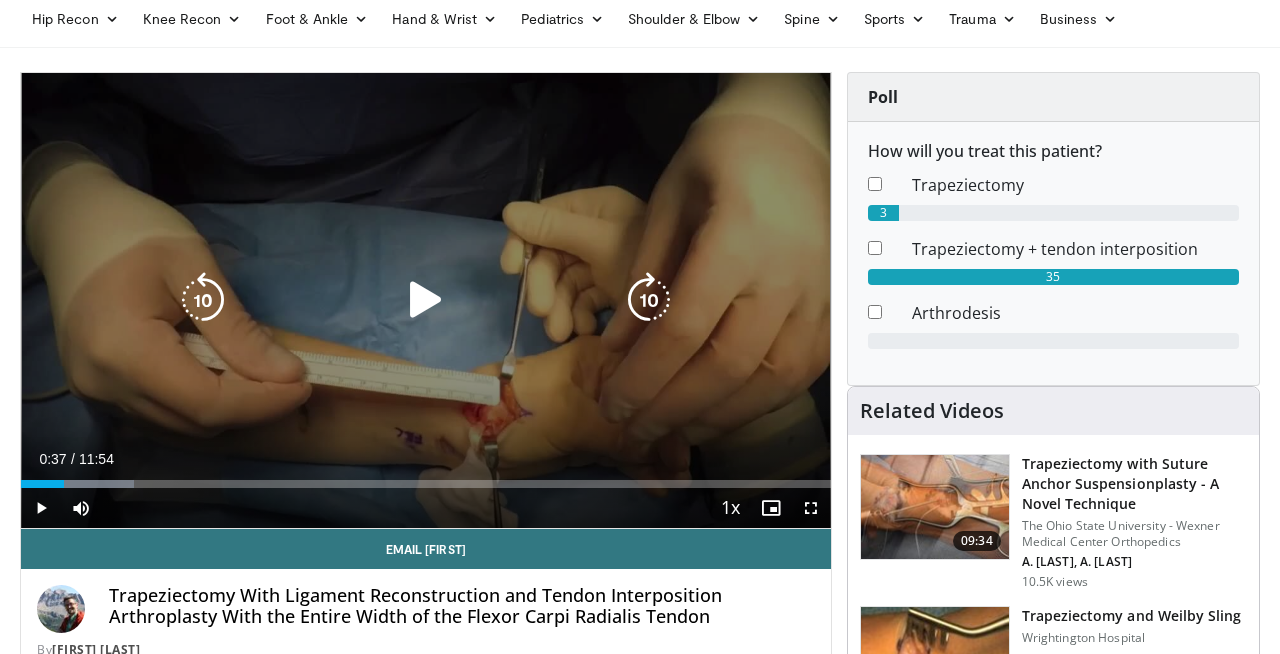 click at bounding box center (426, 300) 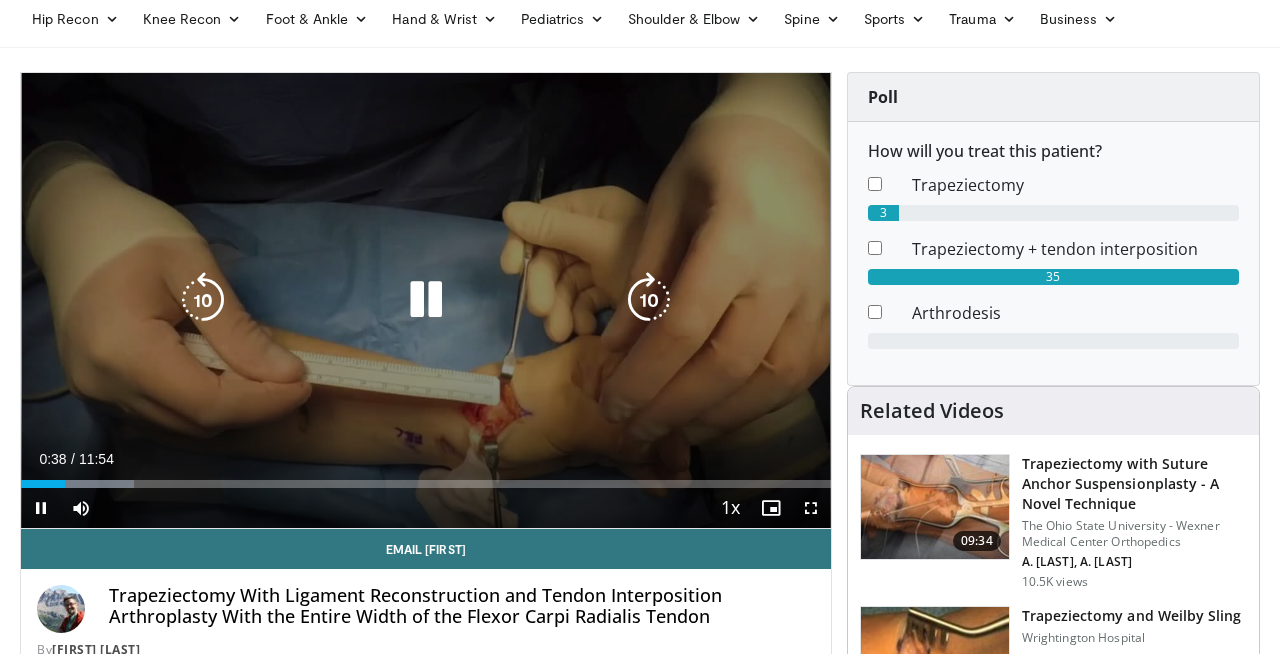 click at bounding box center (426, 300) 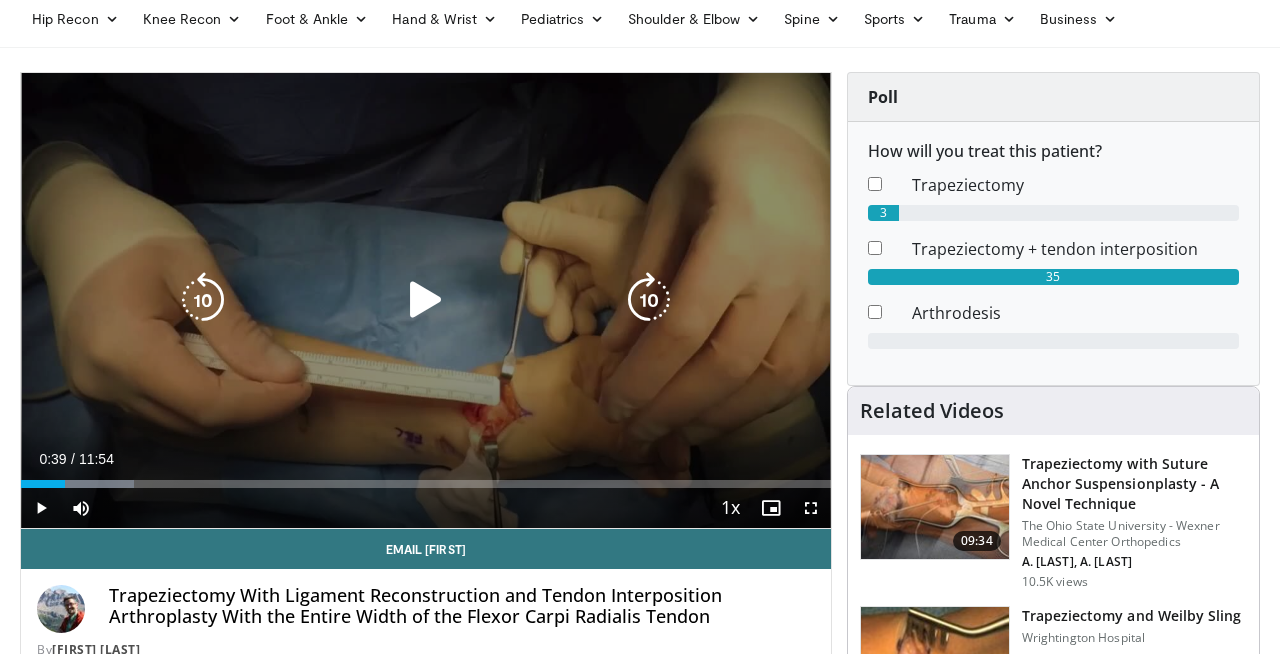 click at bounding box center [426, 300] 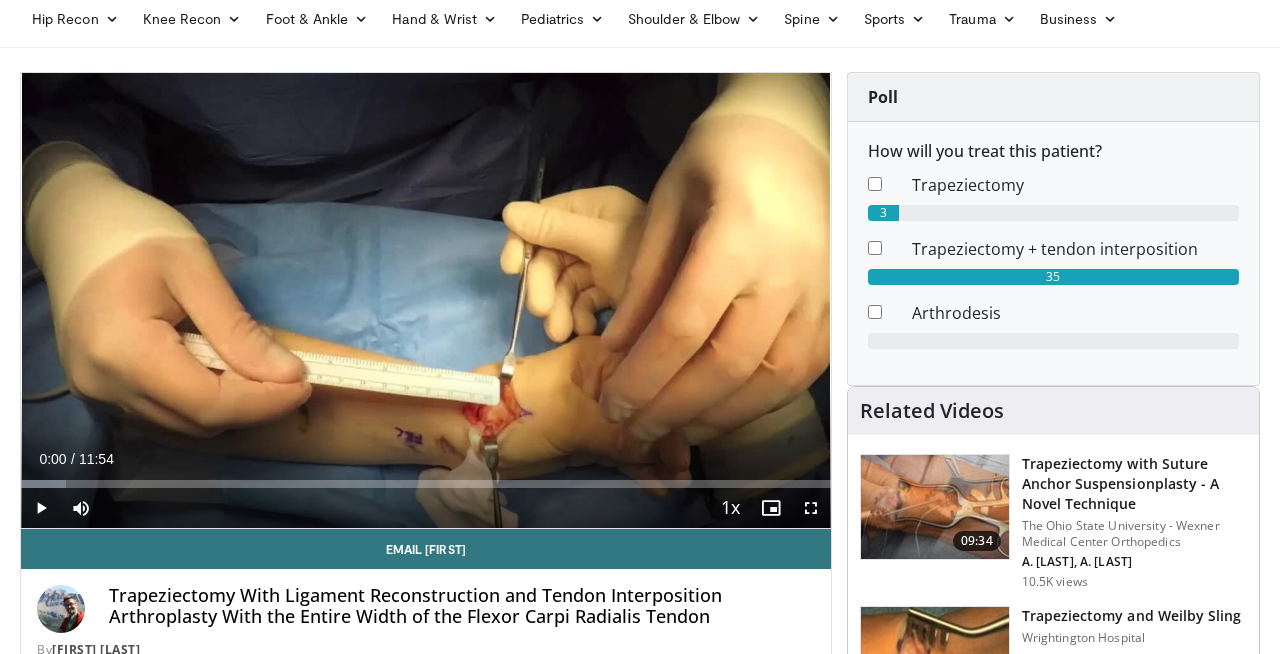 drag, startPoint x: 72, startPoint y: 485, endPoint x: 11, endPoint y: 481, distance: 61.13101 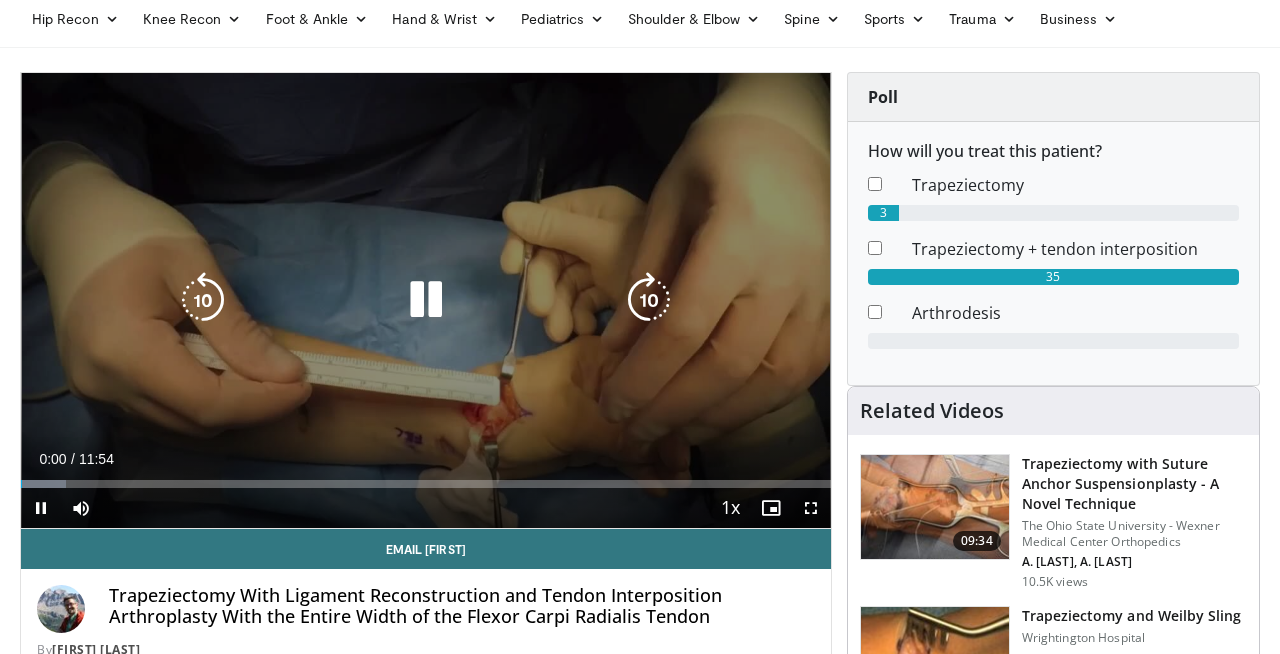 click on "10 seconds
Tap to unmute" at bounding box center [426, 300] 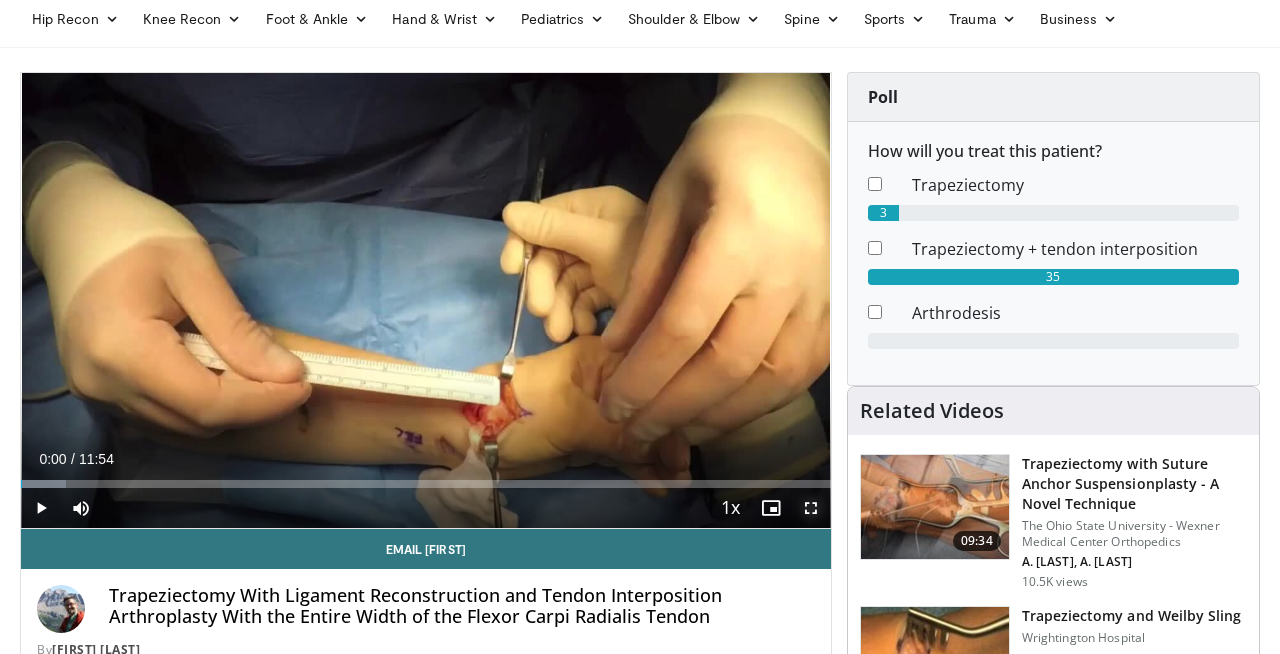 click at bounding box center (811, 508) 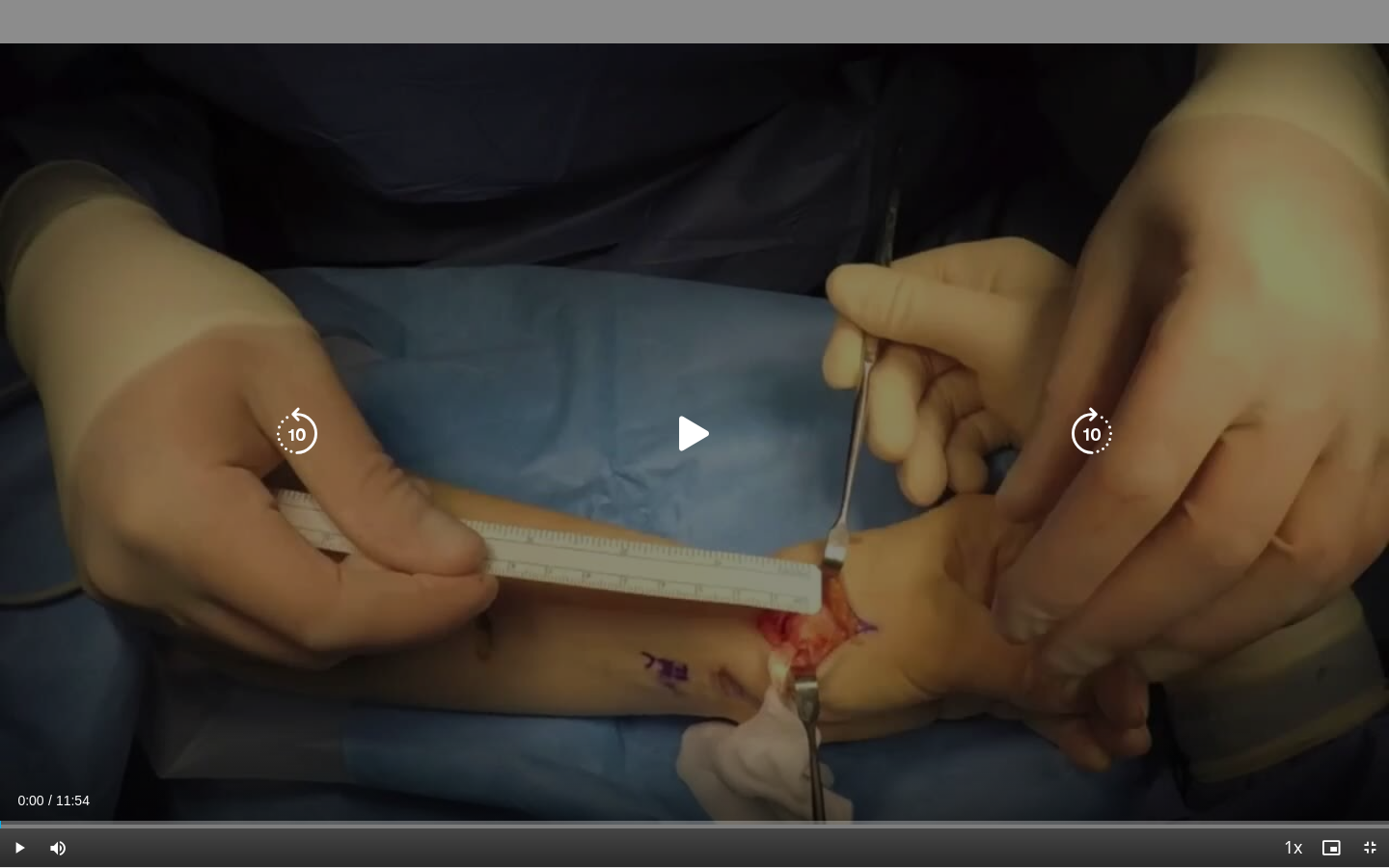 click at bounding box center [694, 434] 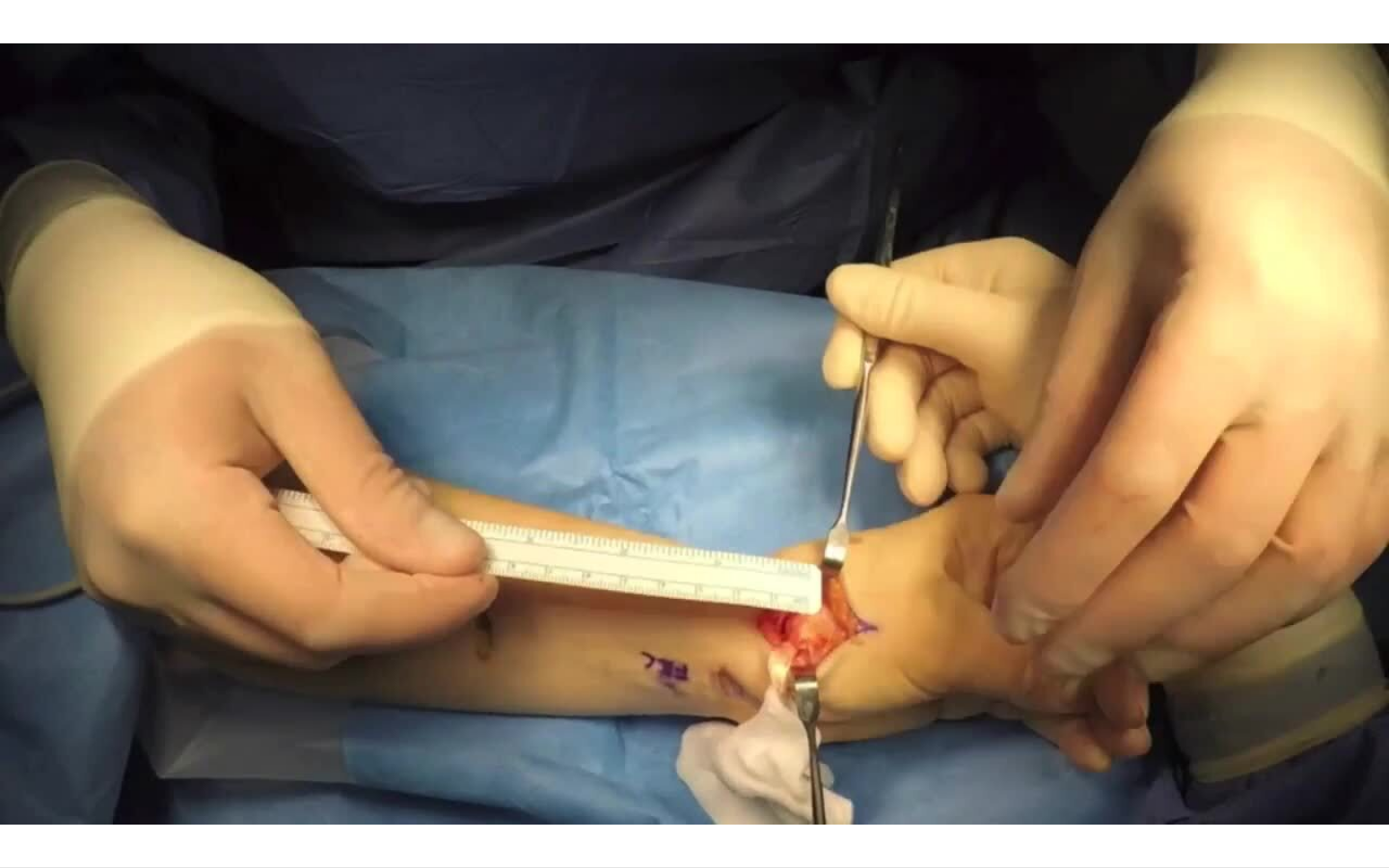type 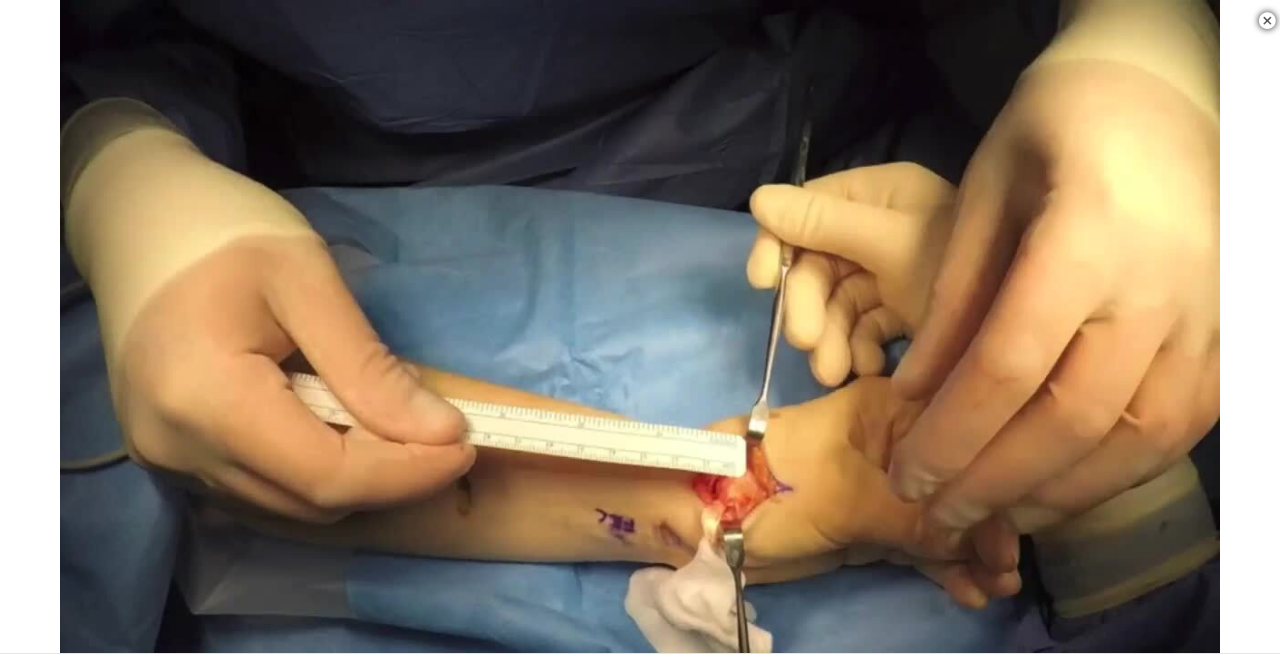 scroll, scrollTop: 1004, scrollLeft: 0, axis: vertical 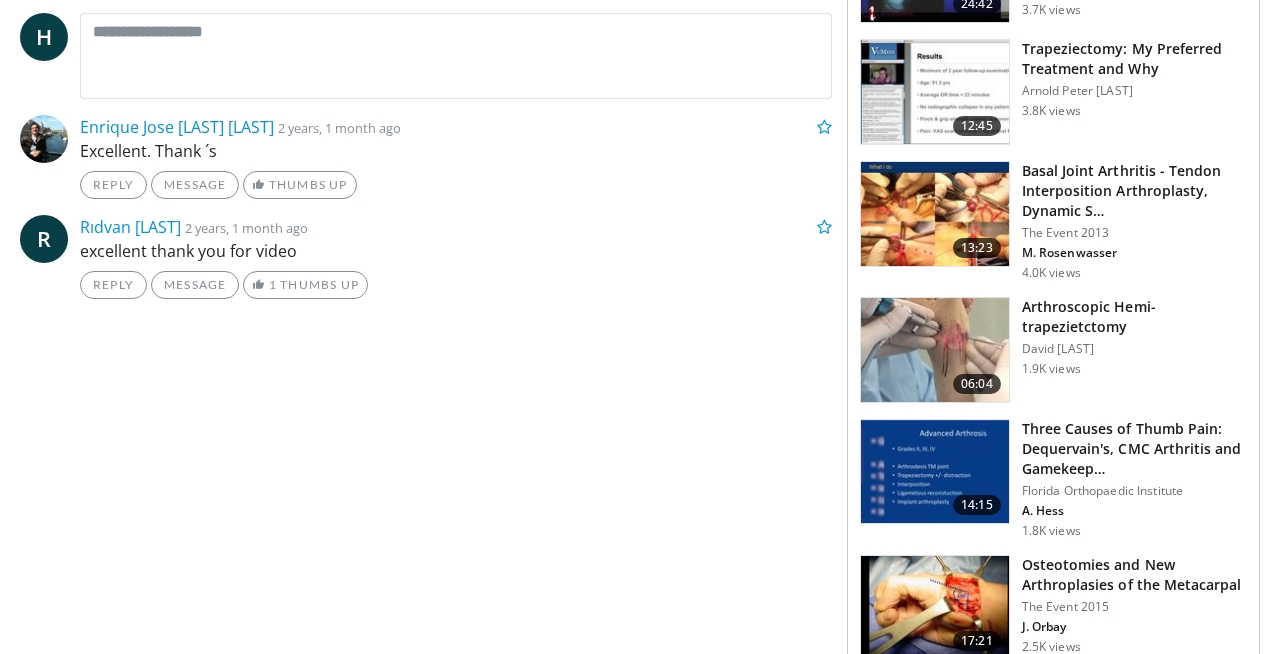 click at bounding box center (935, 214) 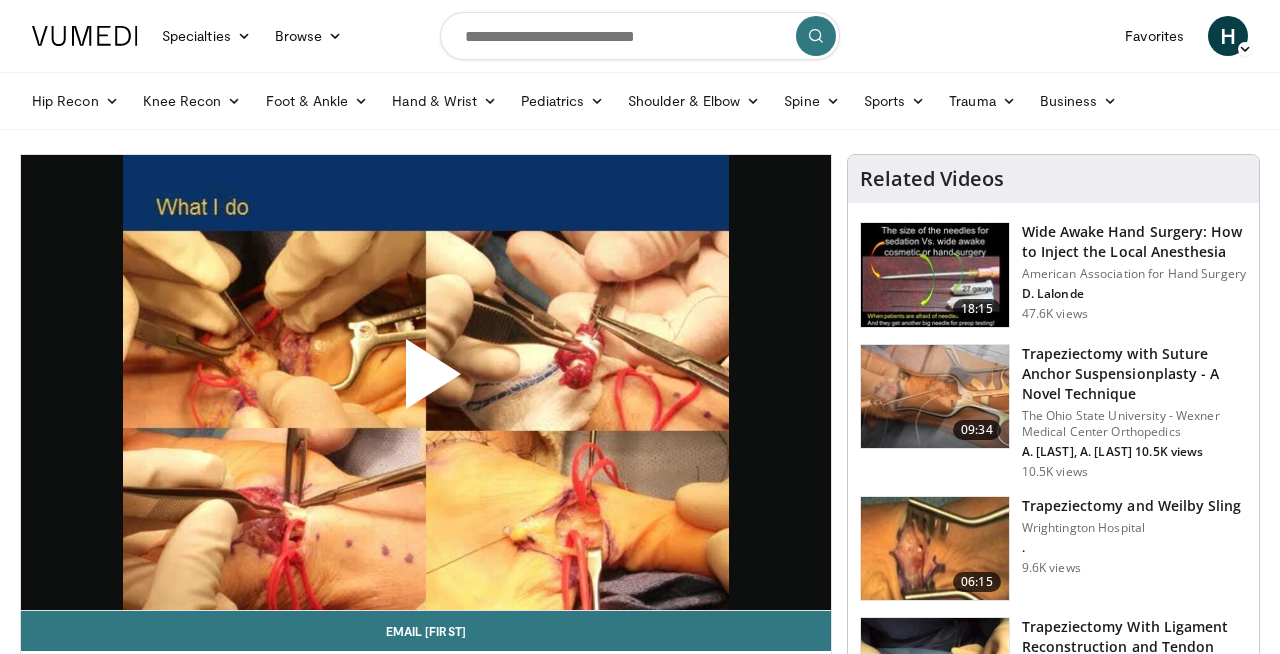 scroll, scrollTop: 0, scrollLeft: 0, axis: both 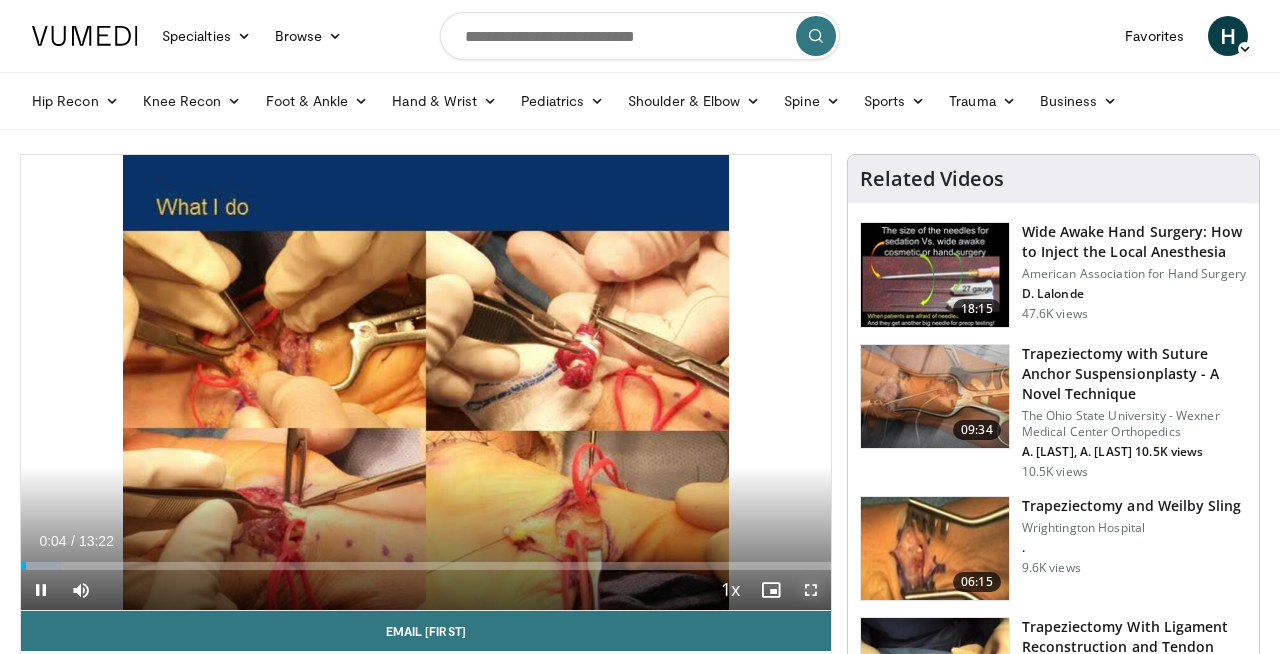 click at bounding box center [811, 590] 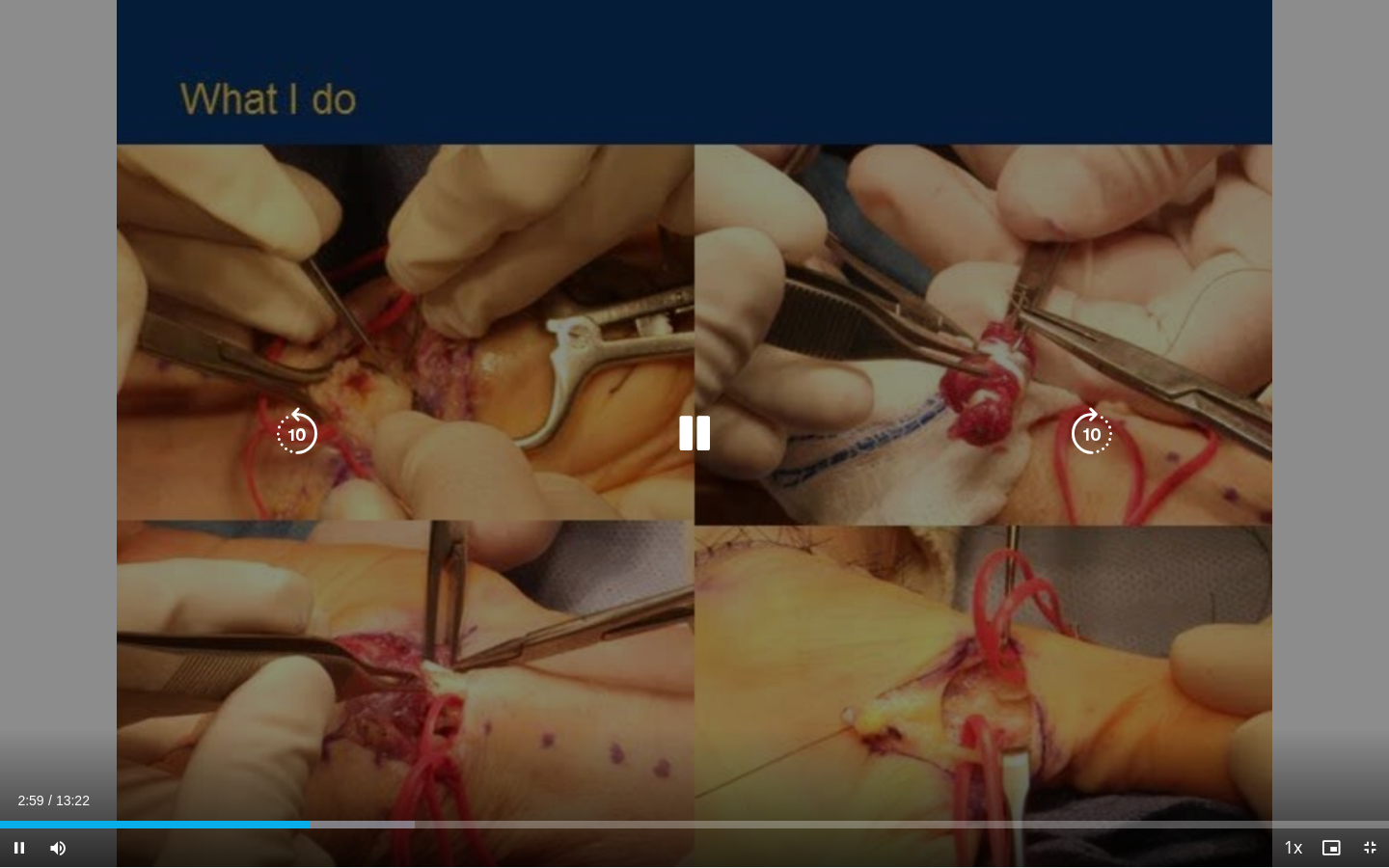 click on "10 seconds
Tap to unmute" at bounding box center [694, 433] 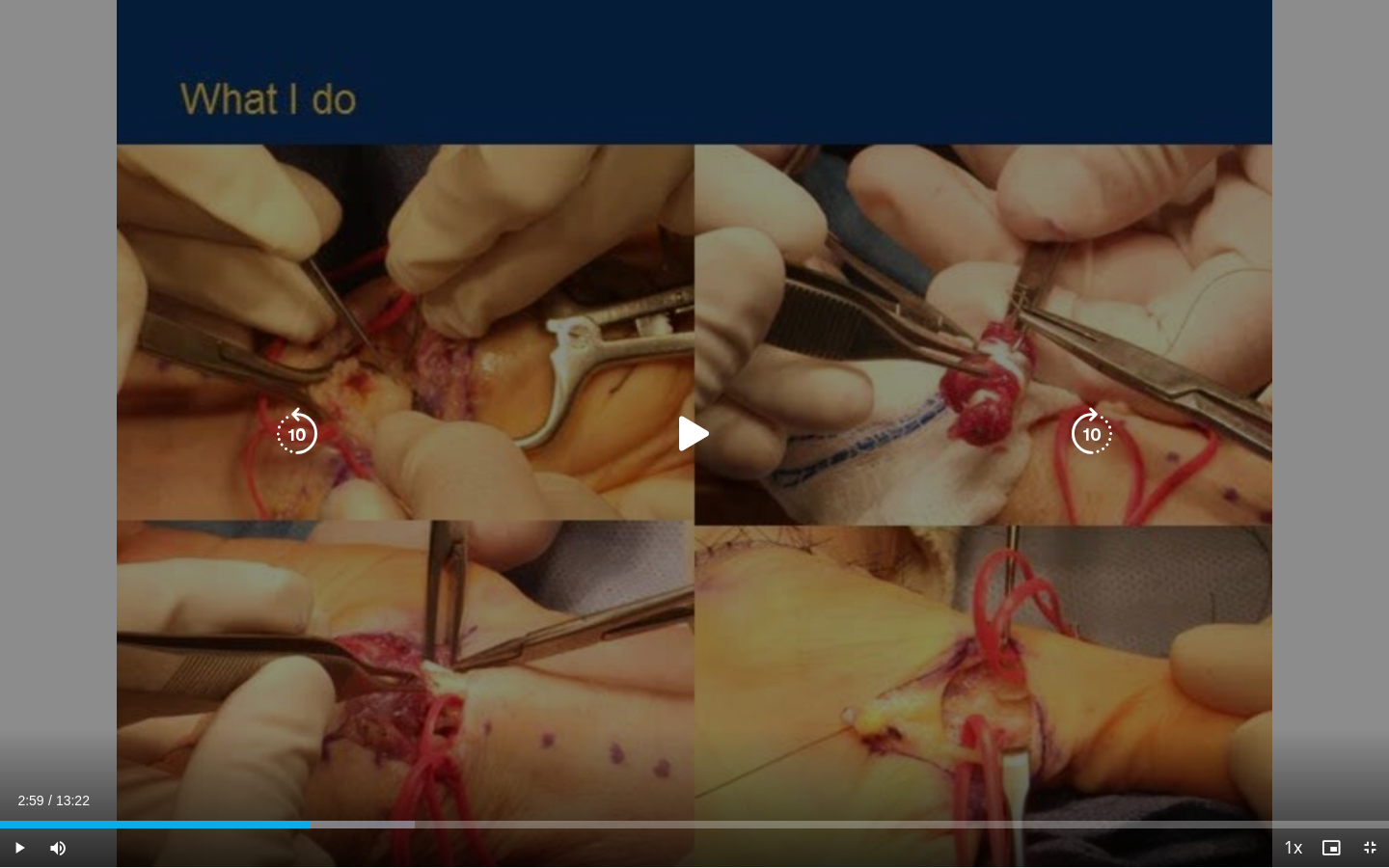 click on "10 seconds
Tap to unmute" at bounding box center (694, 433) 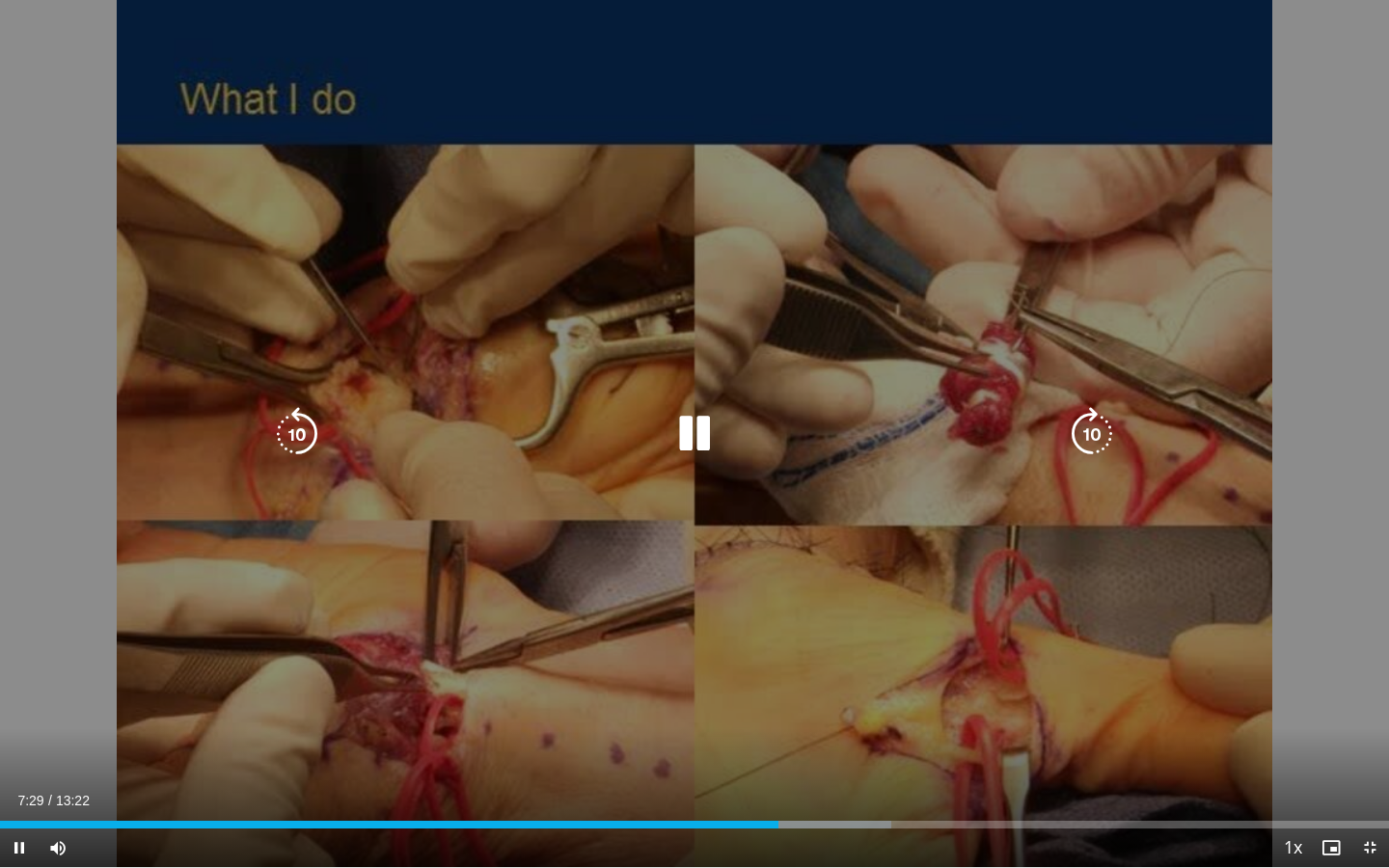 click at bounding box center [1092, 434] 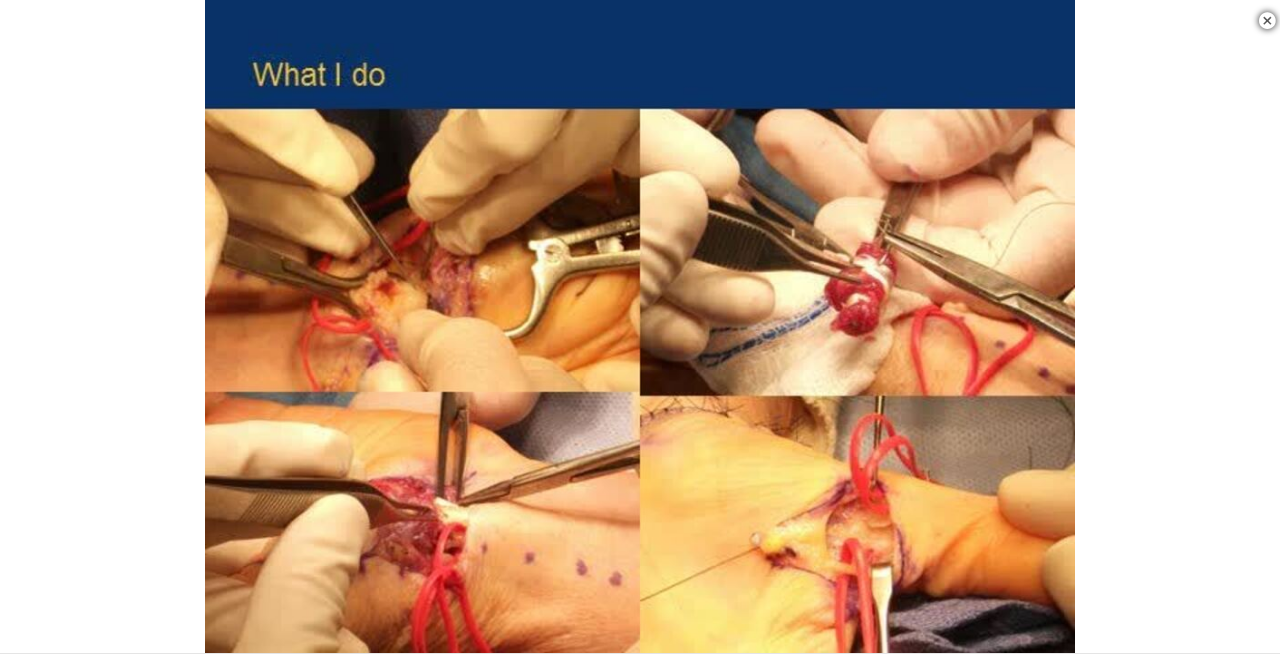 scroll, scrollTop: 695, scrollLeft: 0, axis: vertical 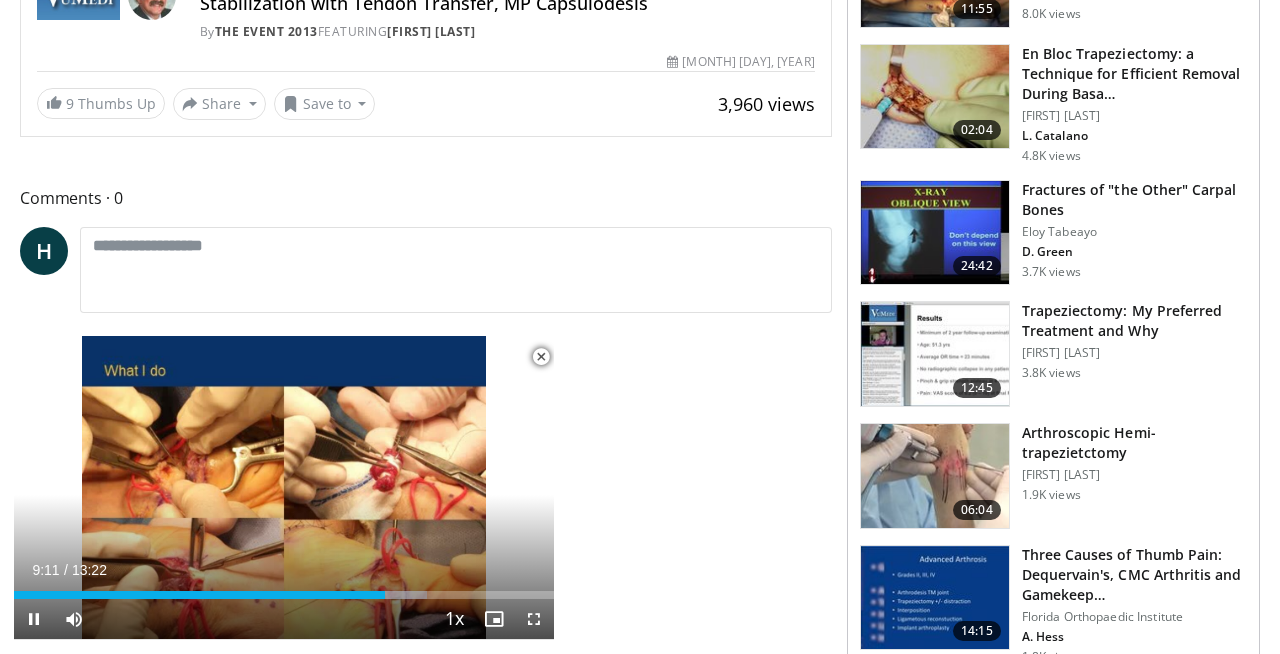 click at bounding box center (541, 357) 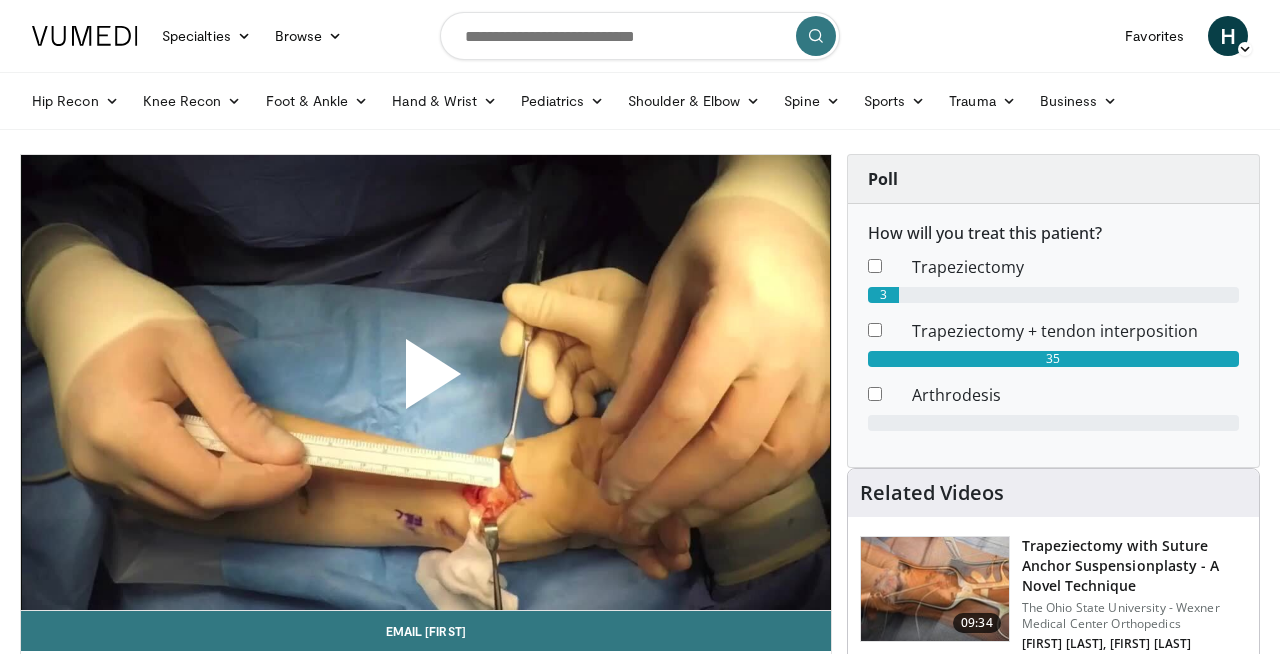 scroll, scrollTop: 1086, scrollLeft: 0, axis: vertical 